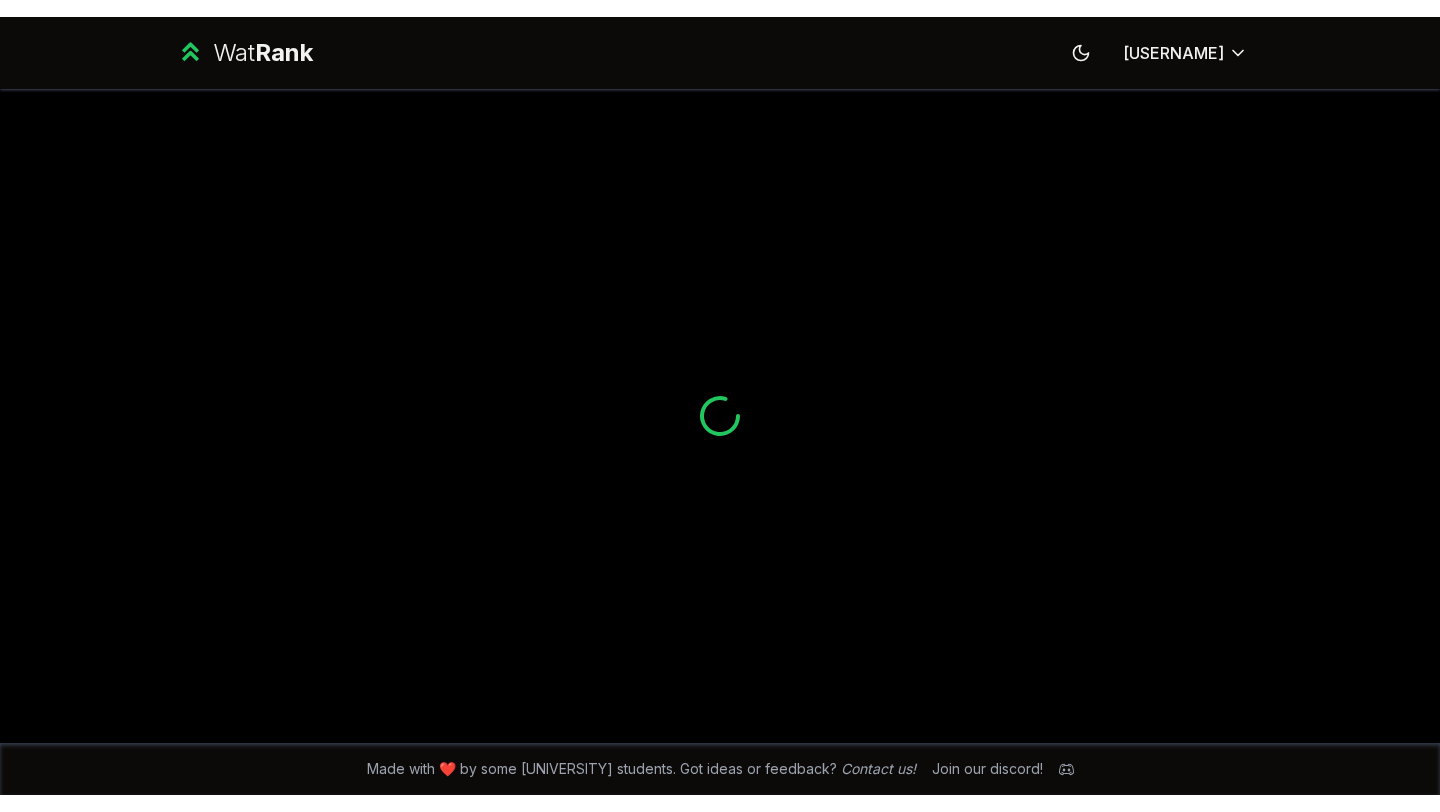 scroll, scrollTop: 0, scrollLeft: 0, axis: both 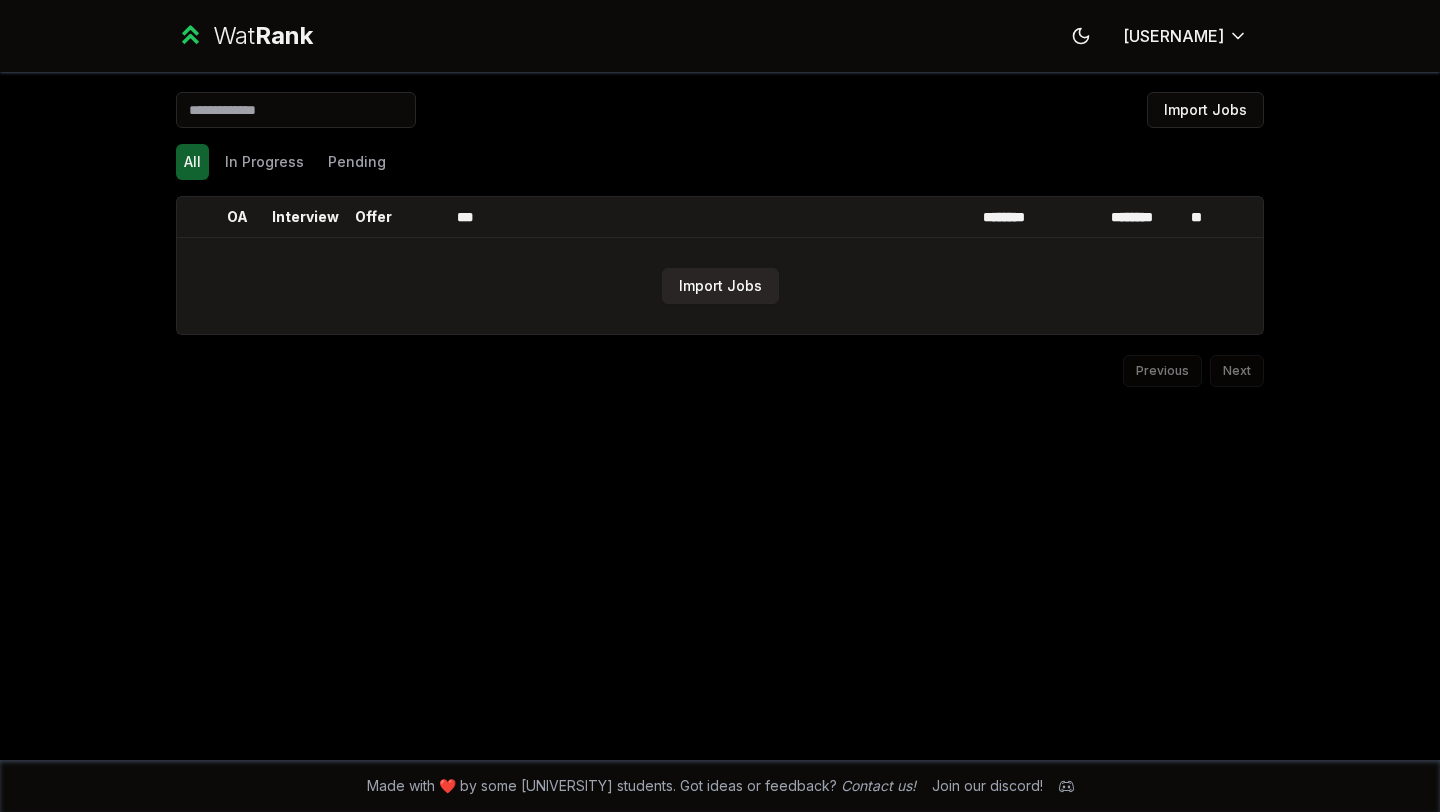 click on "Import Jobs" at bounding box center (720, 286) 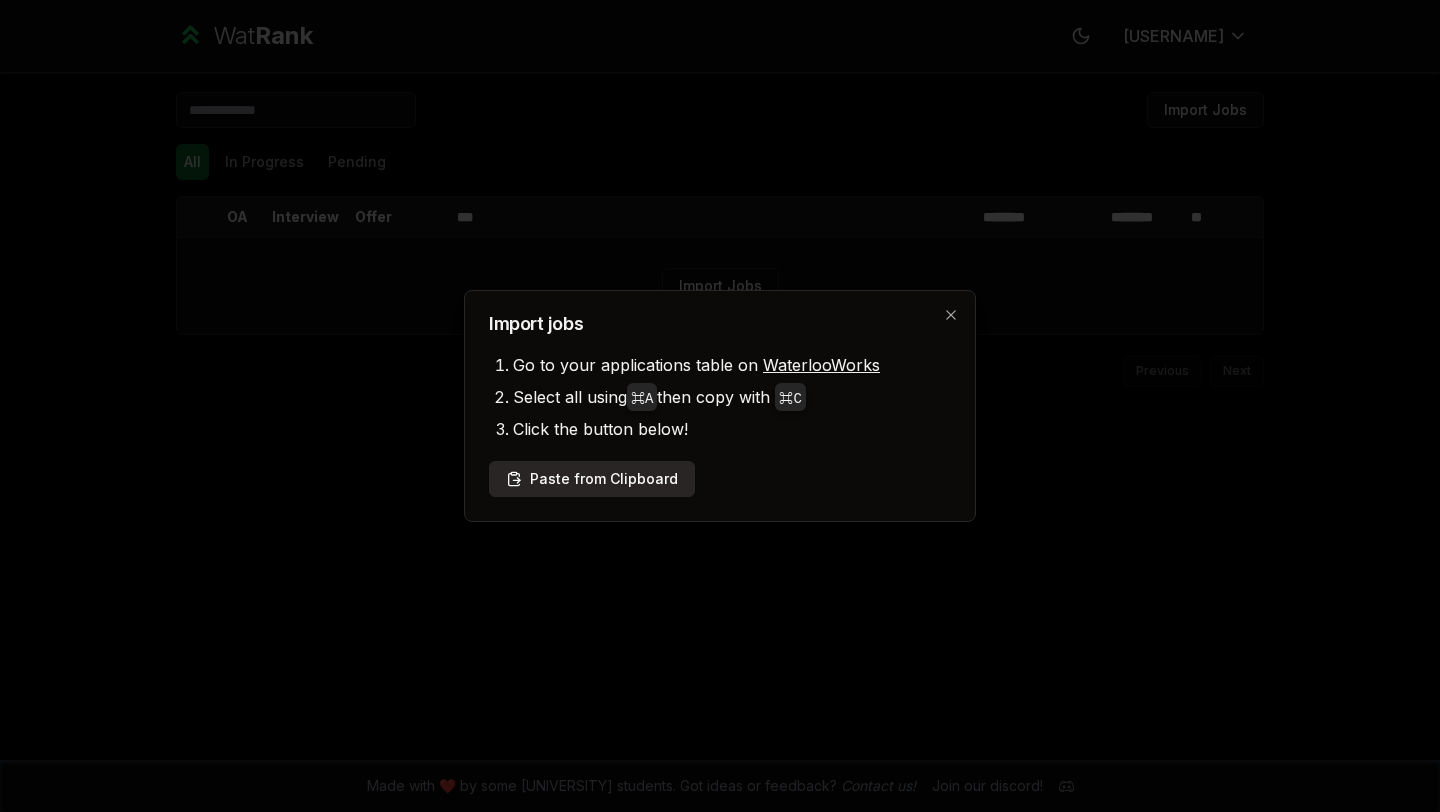 click on "Paste from Clipboard" at bounding box center (592, 479) 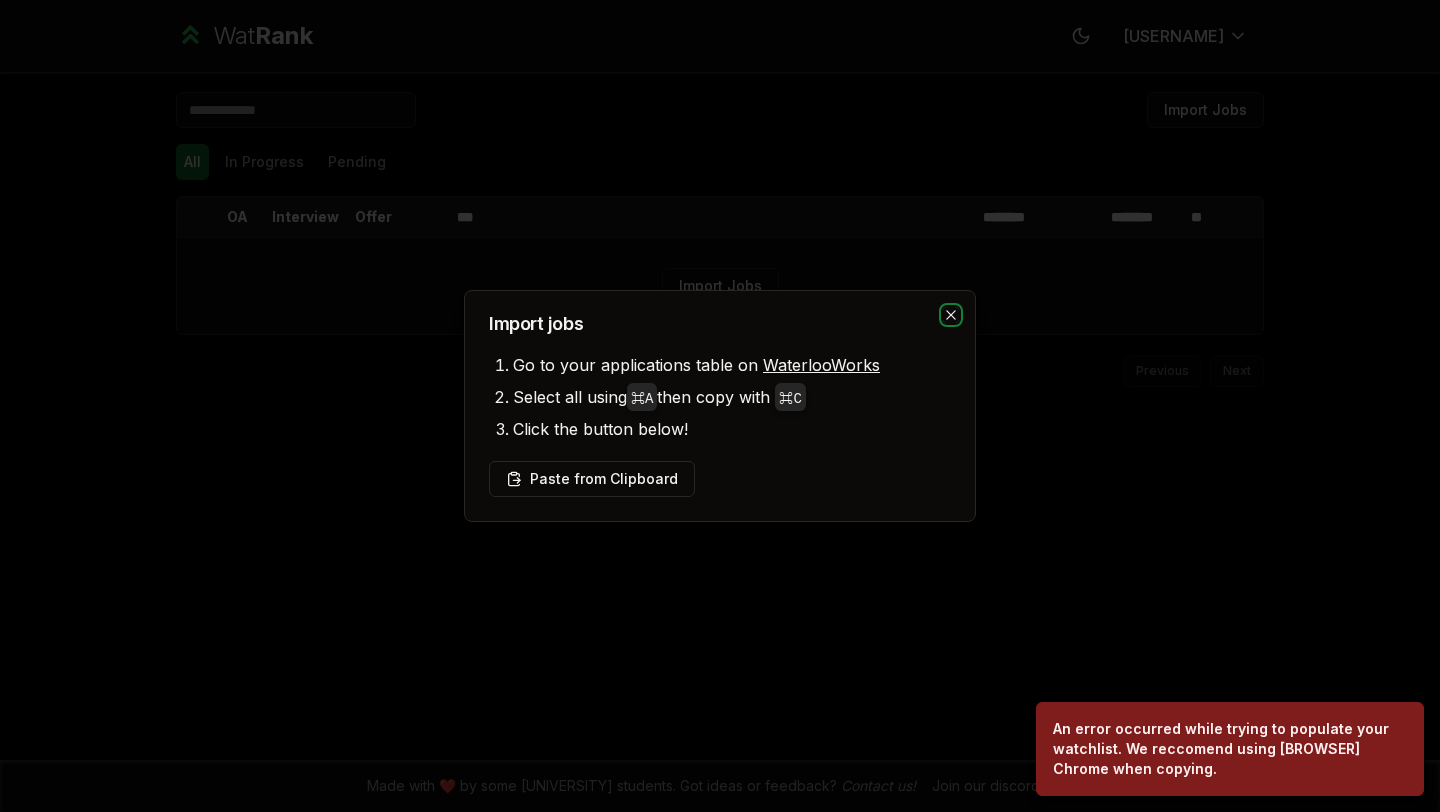 click at bounding box center [950, 314] 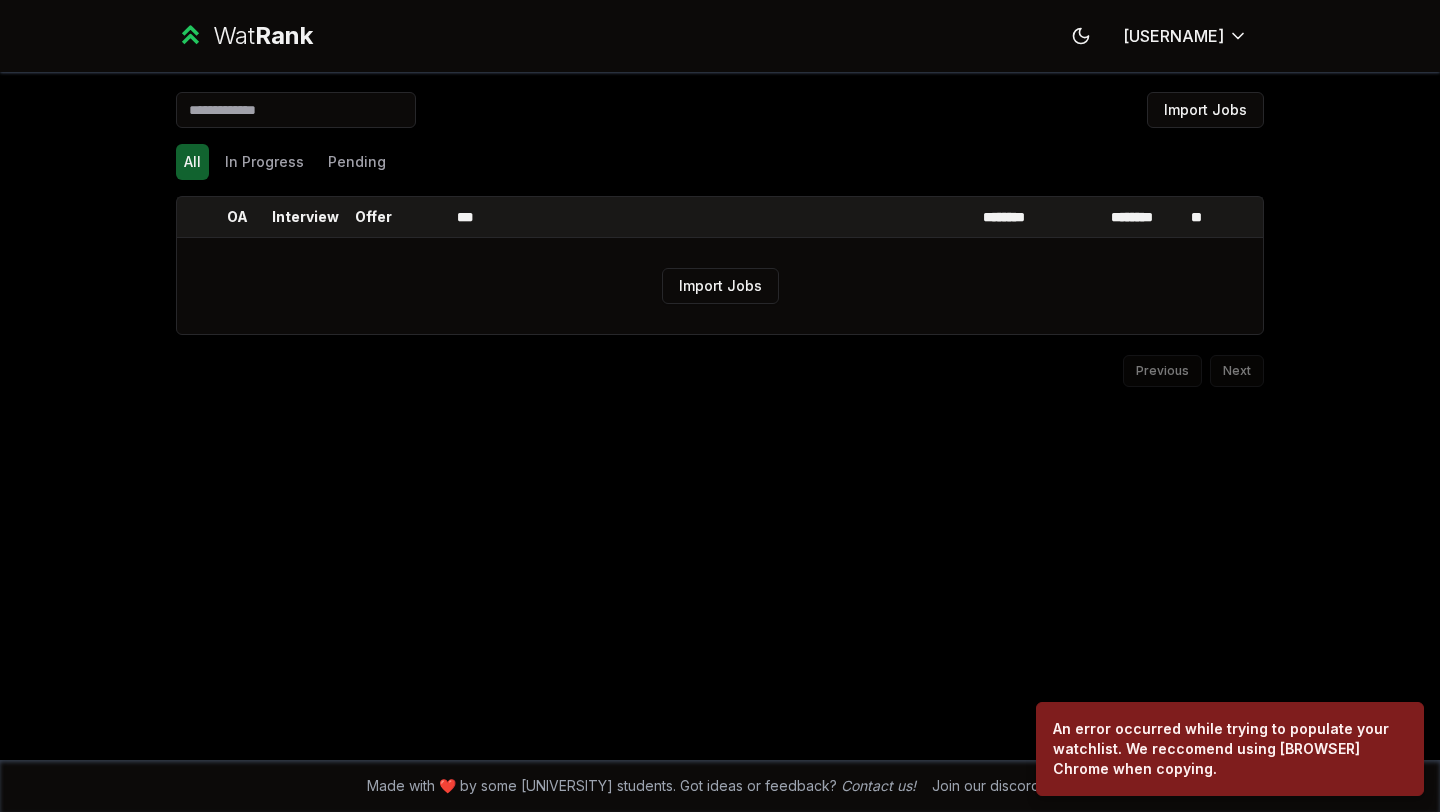 type 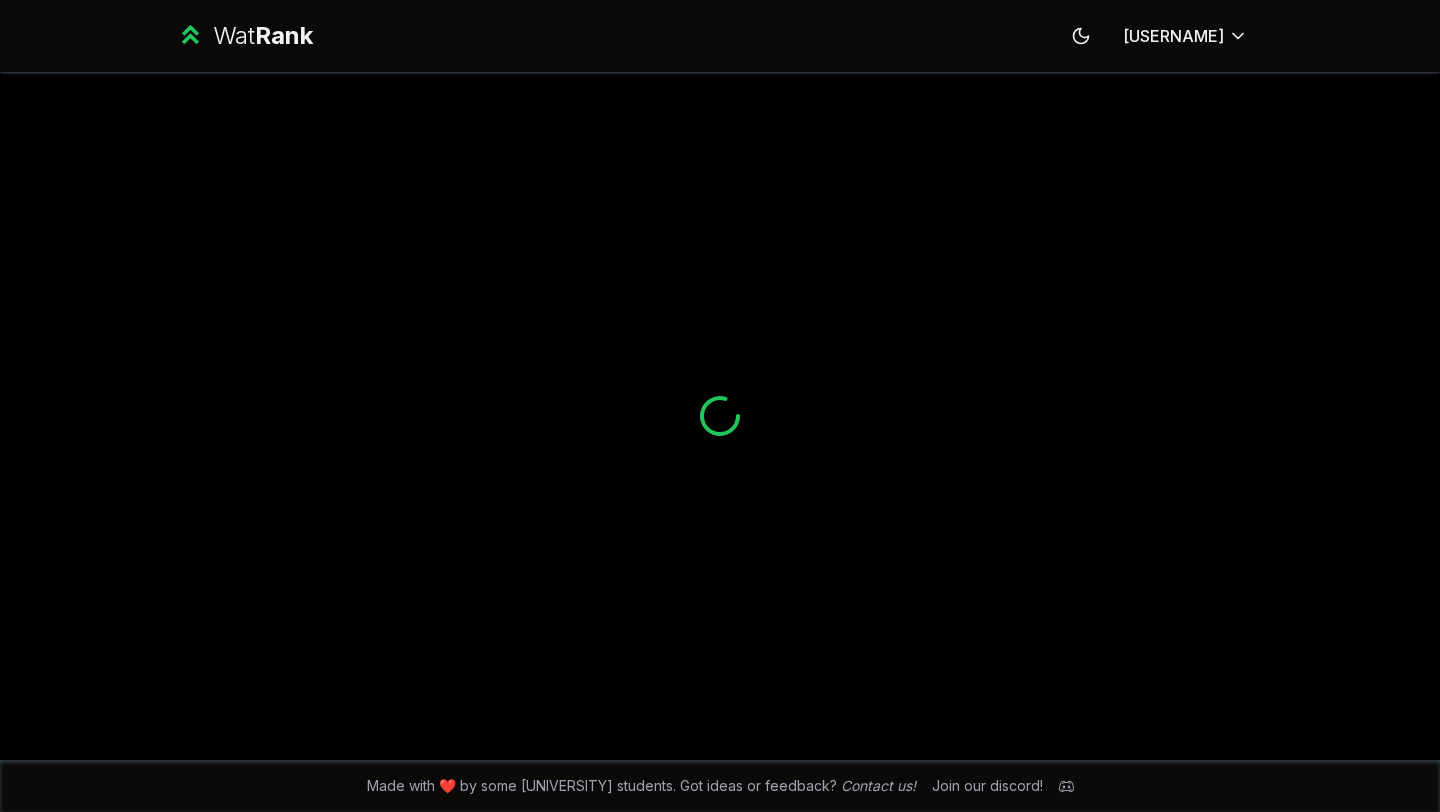 scroll, scrollTop: 0, scrollLeft: 0, axis: both 